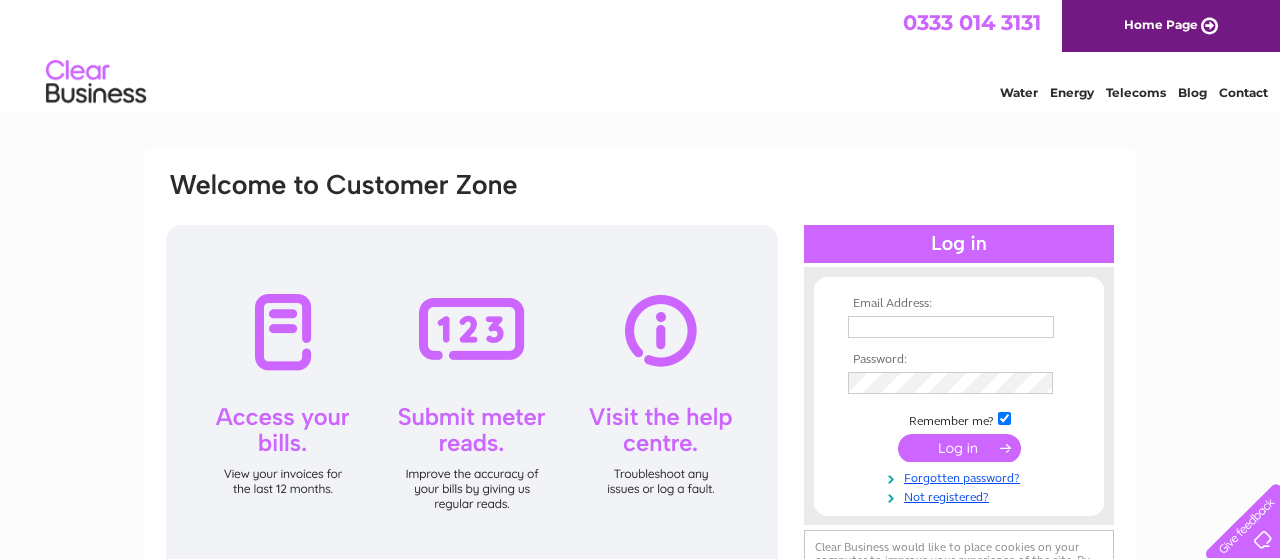 scroll, scrollTop: 0, scrollLeft: 0, axis: both 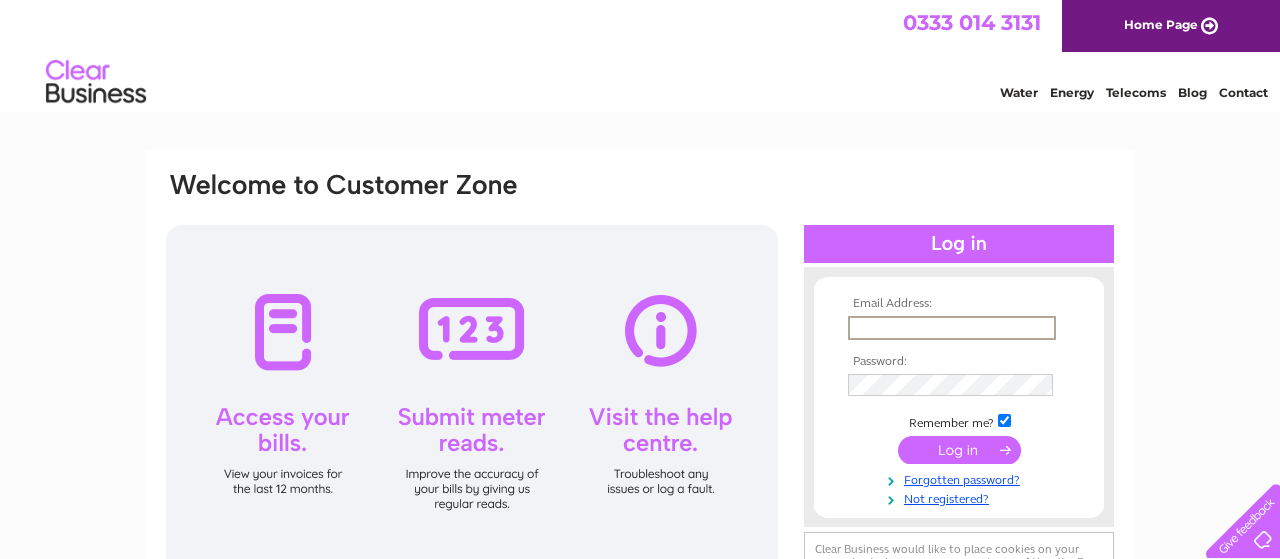 click at bounding box center (952, 328) 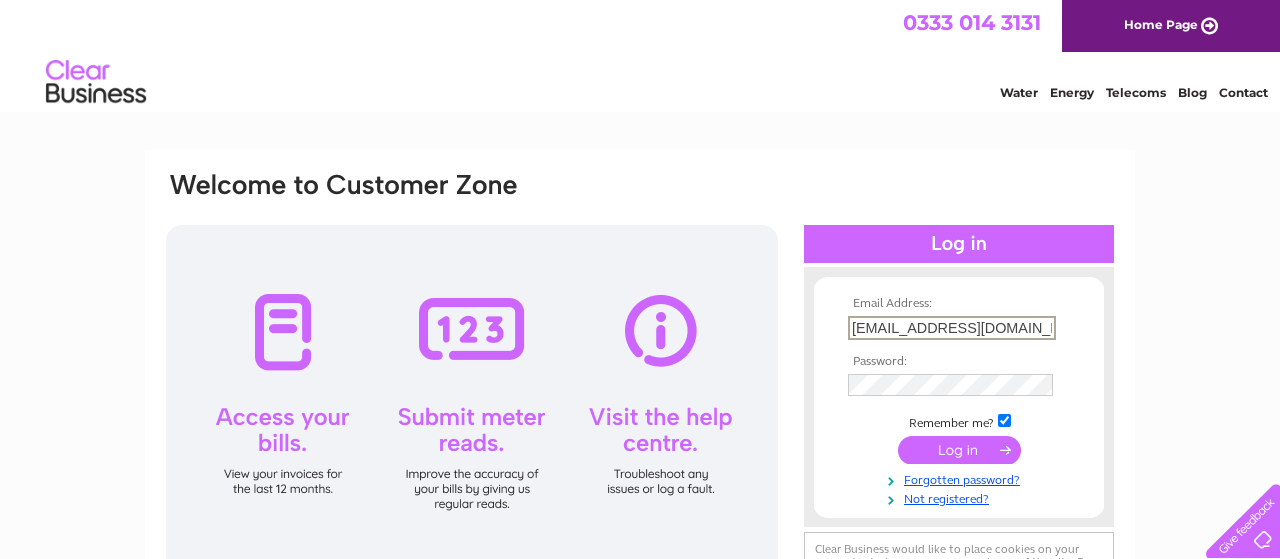 scroll, scrollTop: 0, scrollLeft: 4, axis: horizontal 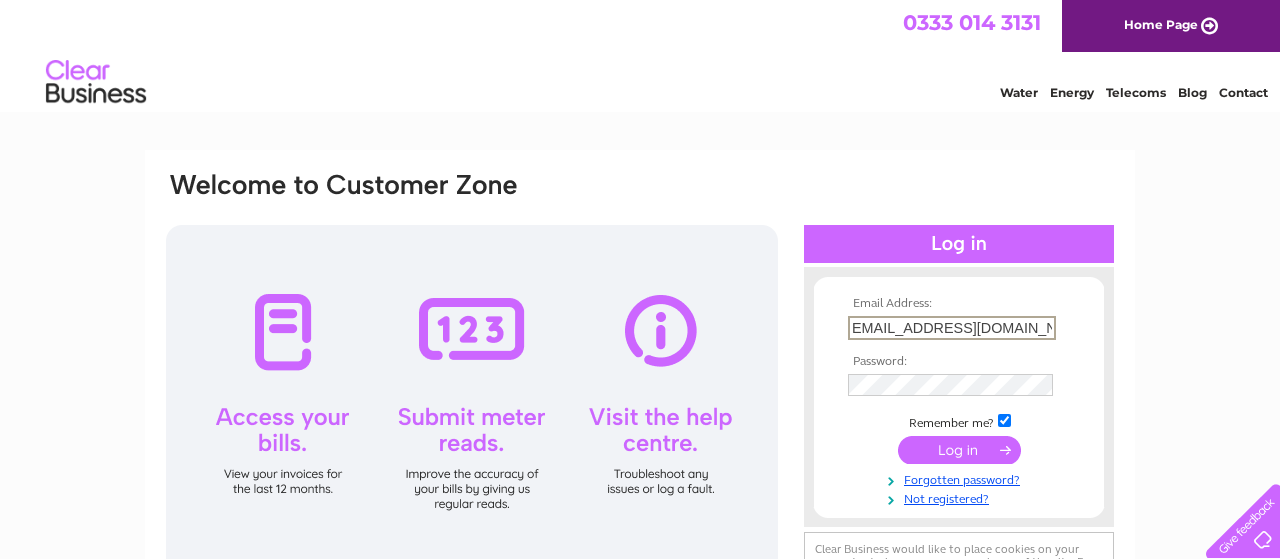 type on "[EMAIL_ADDRESS][DOMAIN_NAME]" 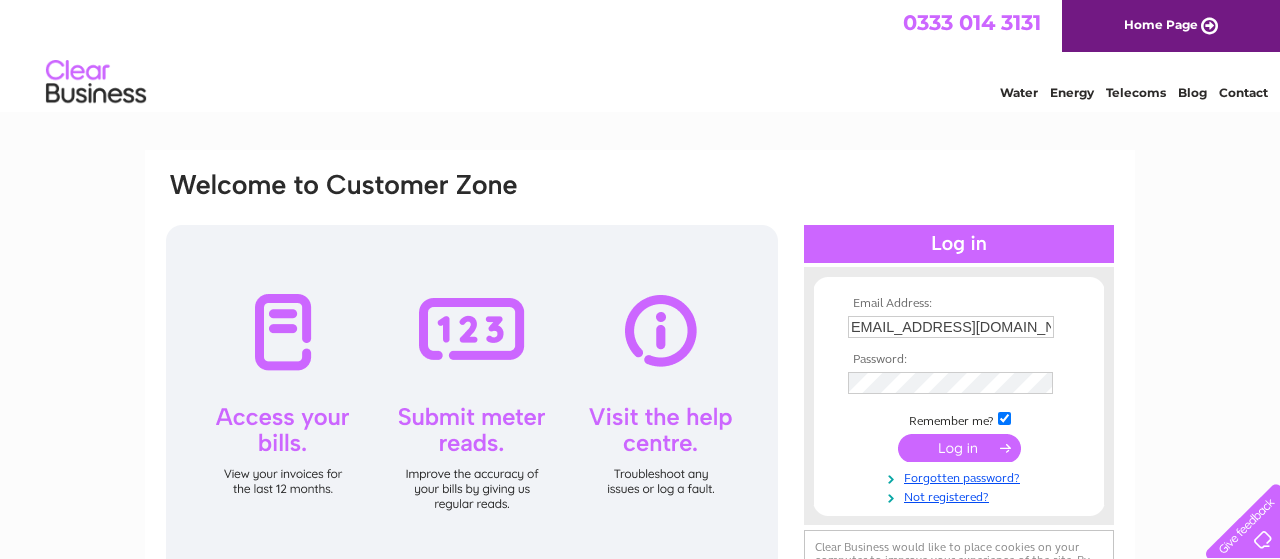 click at bounding box center [959, 448] 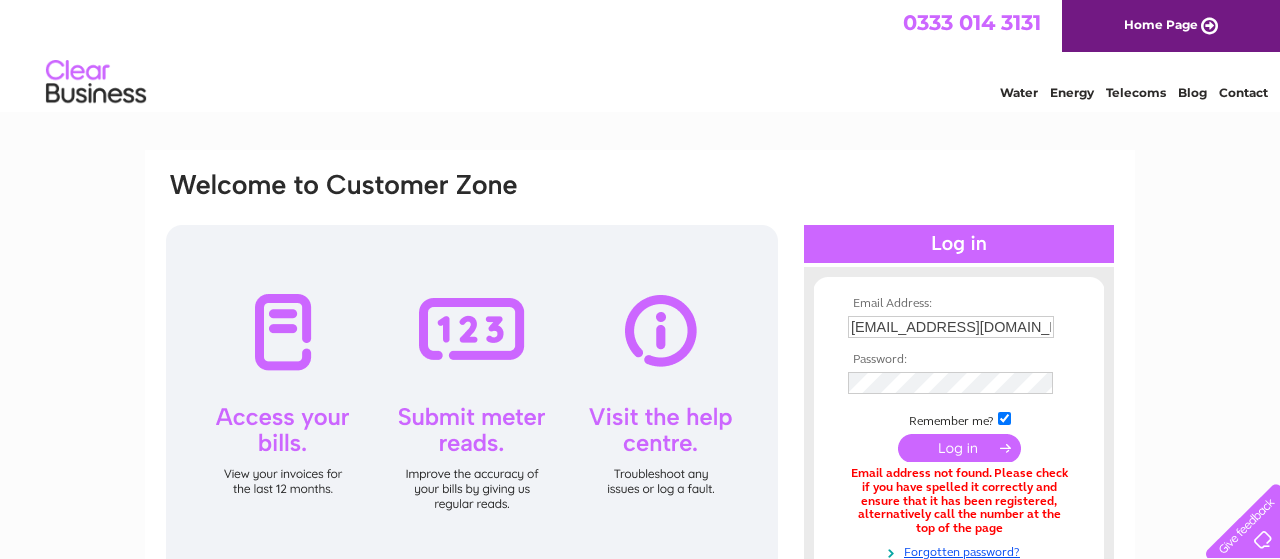 scroll, scrollTop: 0, scrollLeft: 0, axis: both 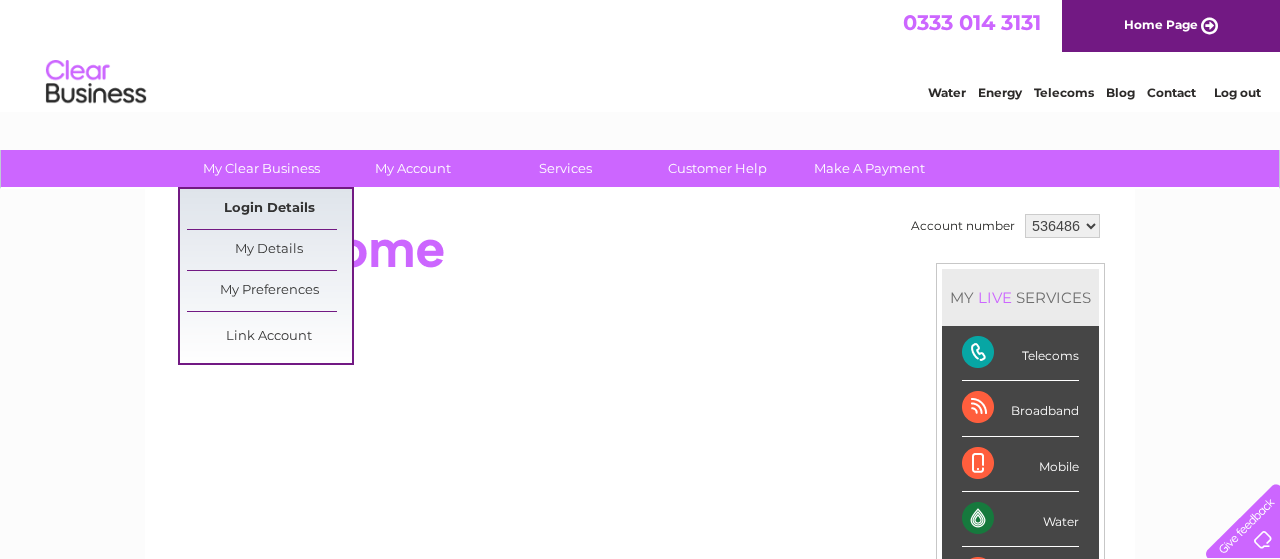 click on "Login Details" at bounding box center [269, 209] 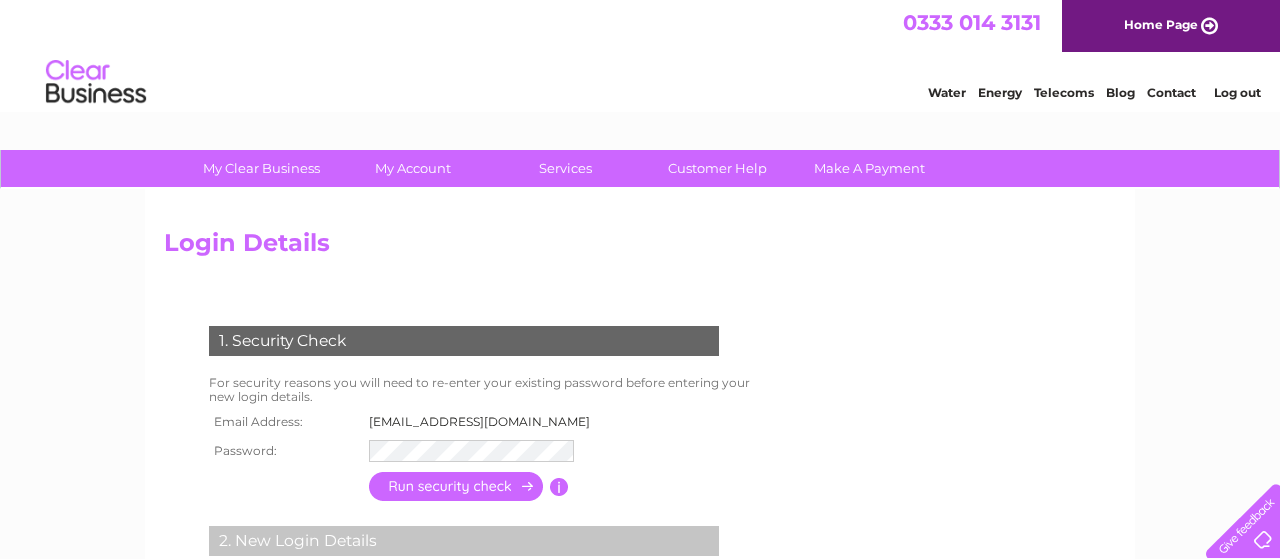 scroll, scrollTop: 0, scrollLeft: 0, axis: both 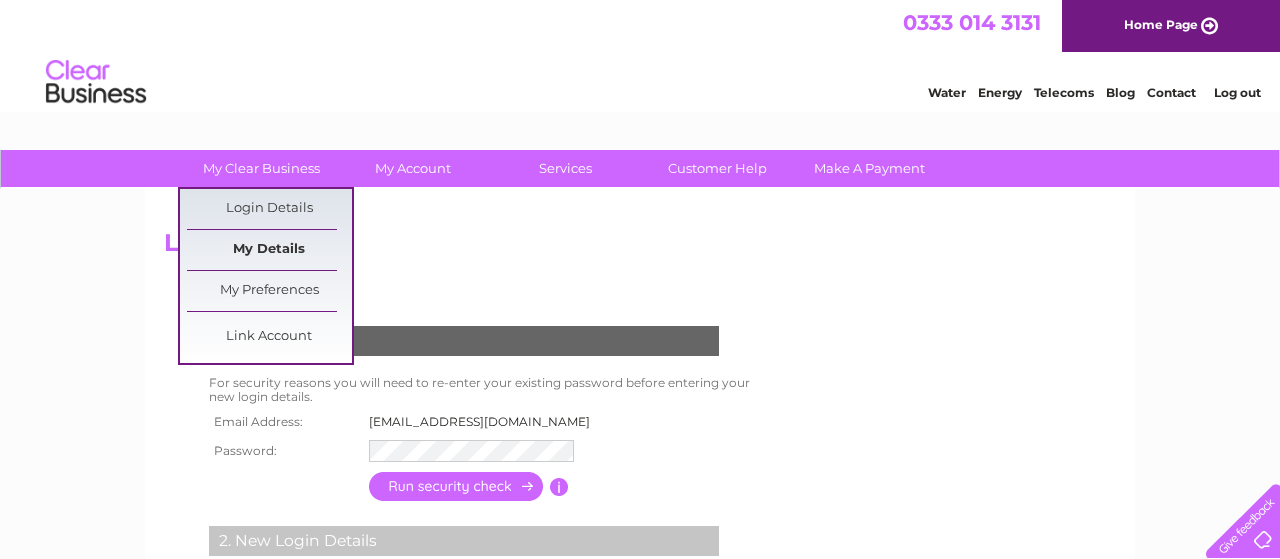 click on "My Details" at bounding box center (269, 250) 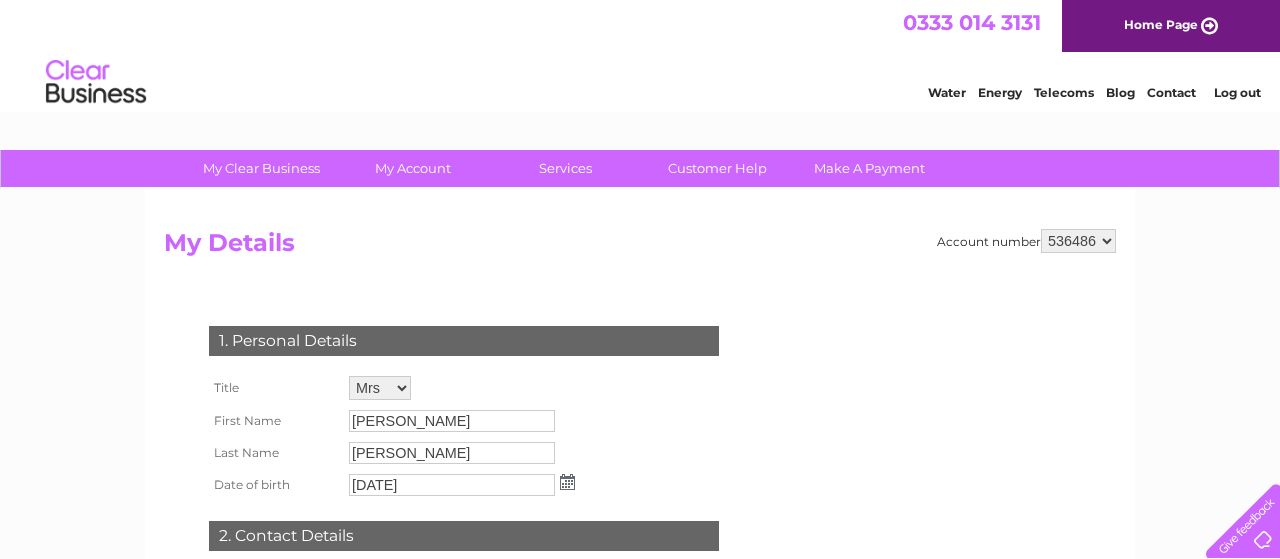 scroll, scrollTop: 0, scrollLeft: 0, axis: both 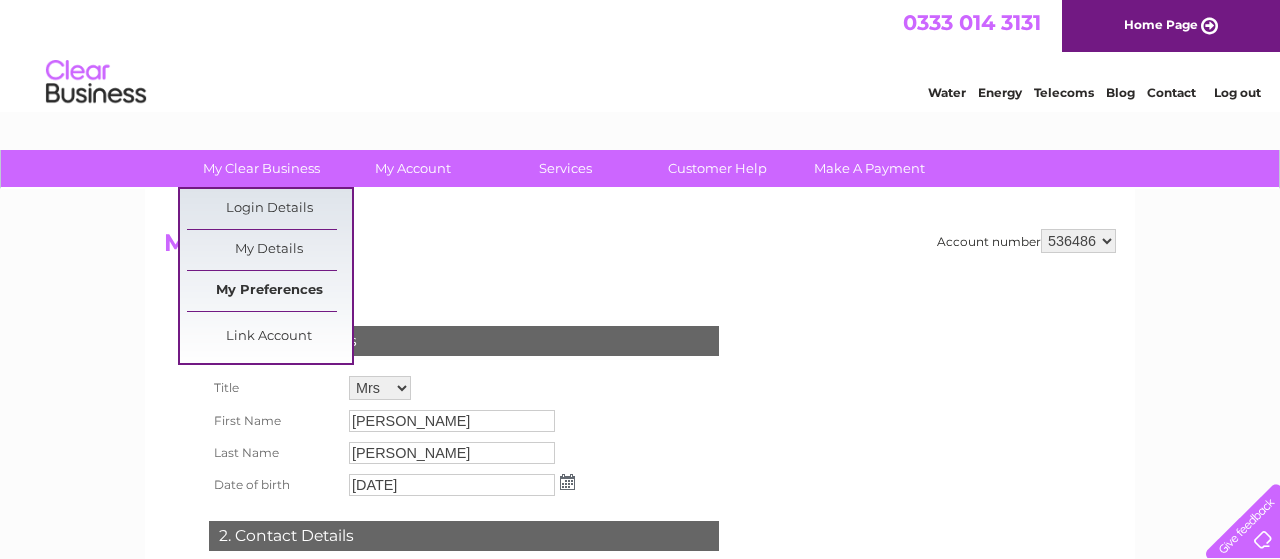 click on "My Preferences" at bounding box center (269, 291) 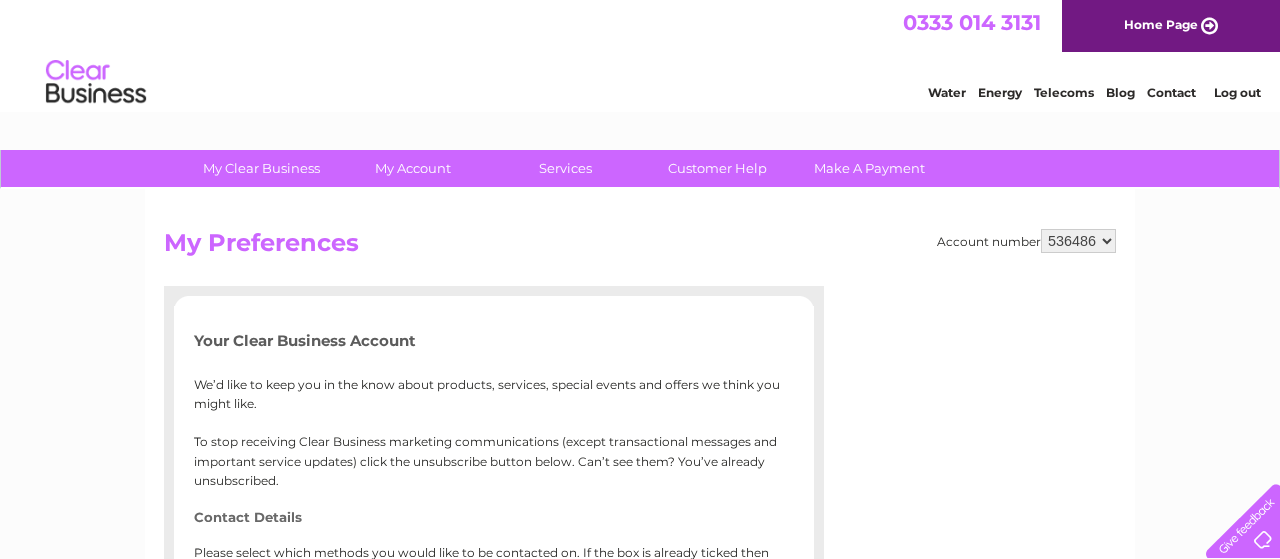 scroll, scrollTop: 0, scrollLeft: 0, axis: both 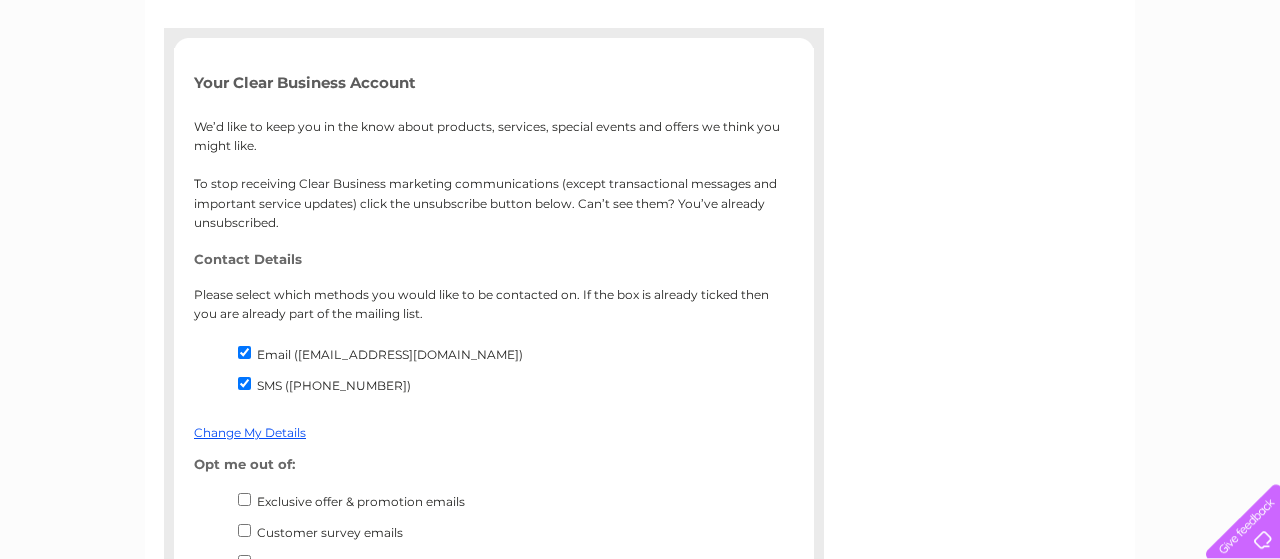 click at bounding box center [1239, 517] 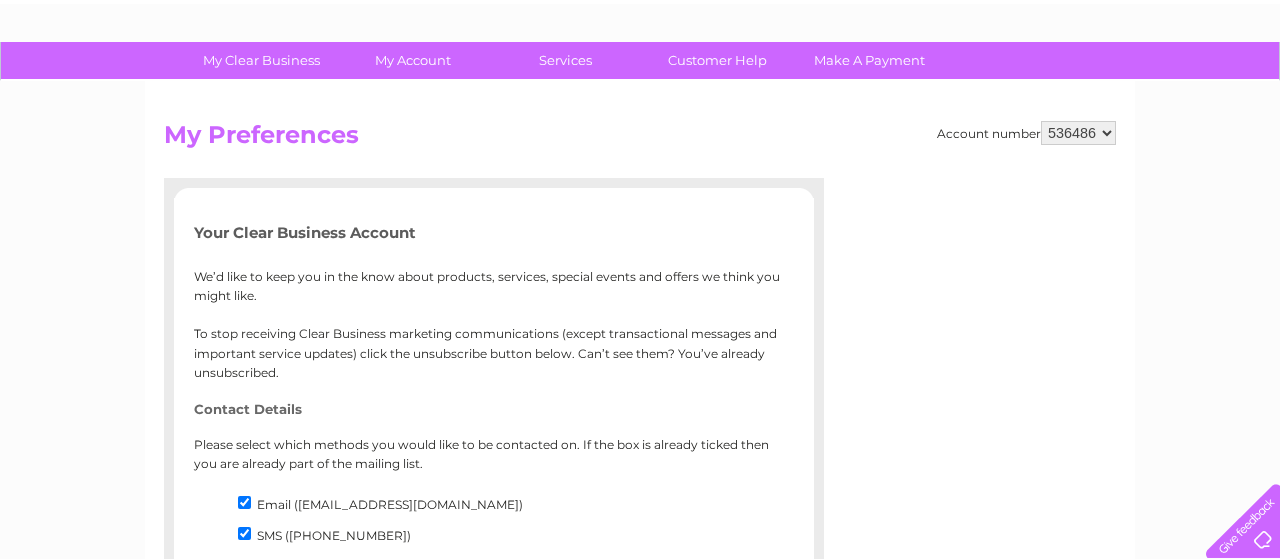 scroll, scrollTop: 107, scrollLeft: 0, axis: vertical 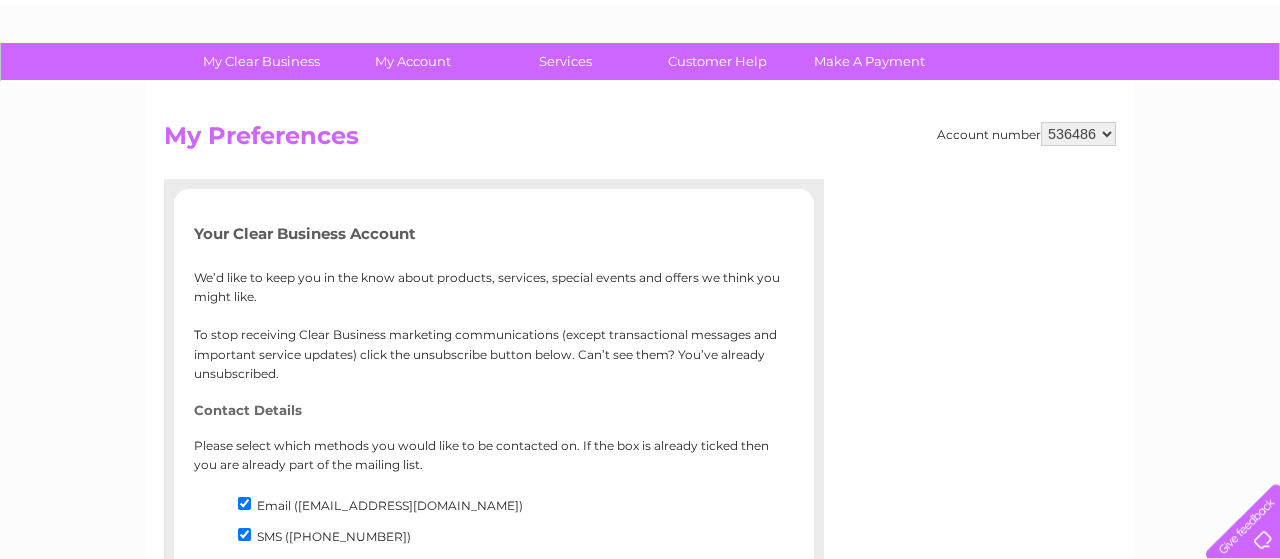 click on "My Preferences" at bounding box center (640, 141) 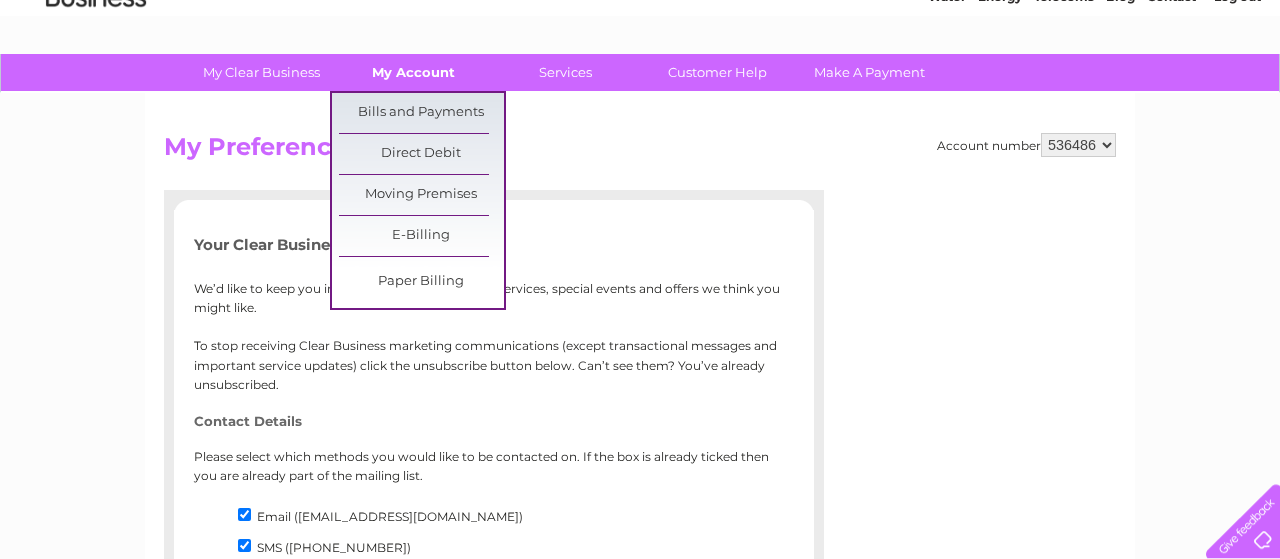 click on "My Account" at bounding box center (413, 72) 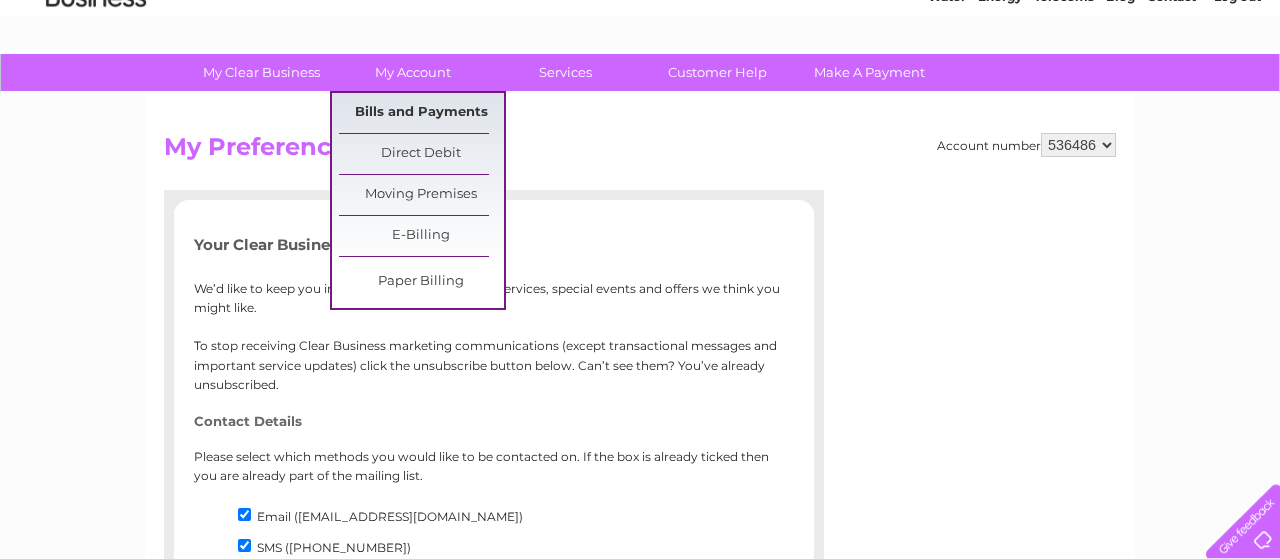 click on "Bills and Payments" at bounding box center (421, 113) 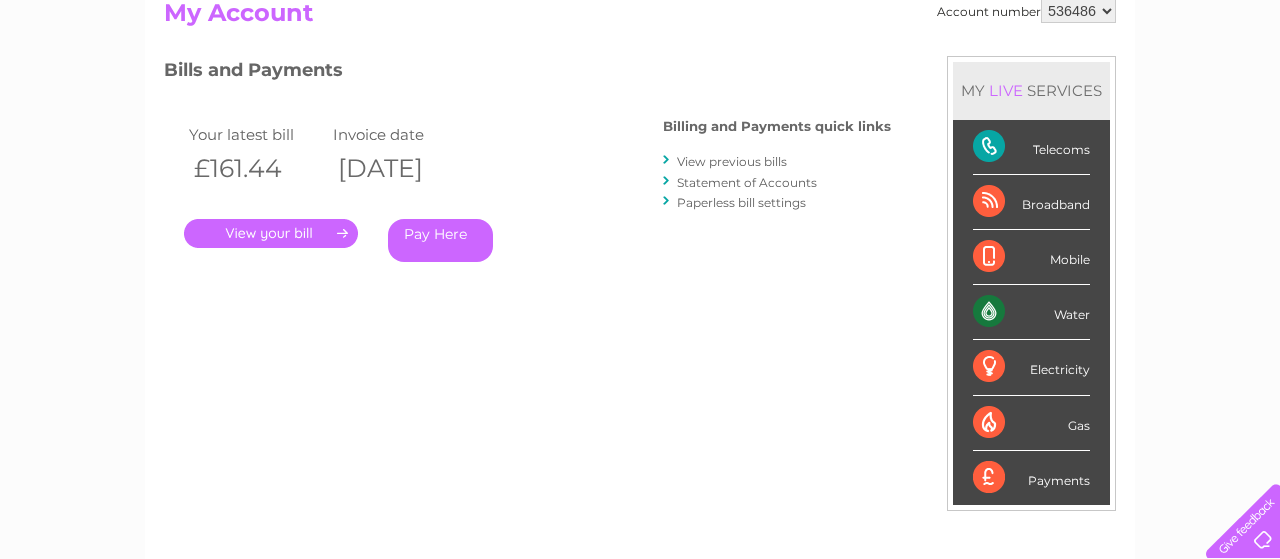 scroll, scrollTop: 232, scrollLeft: 0, axis: vertical 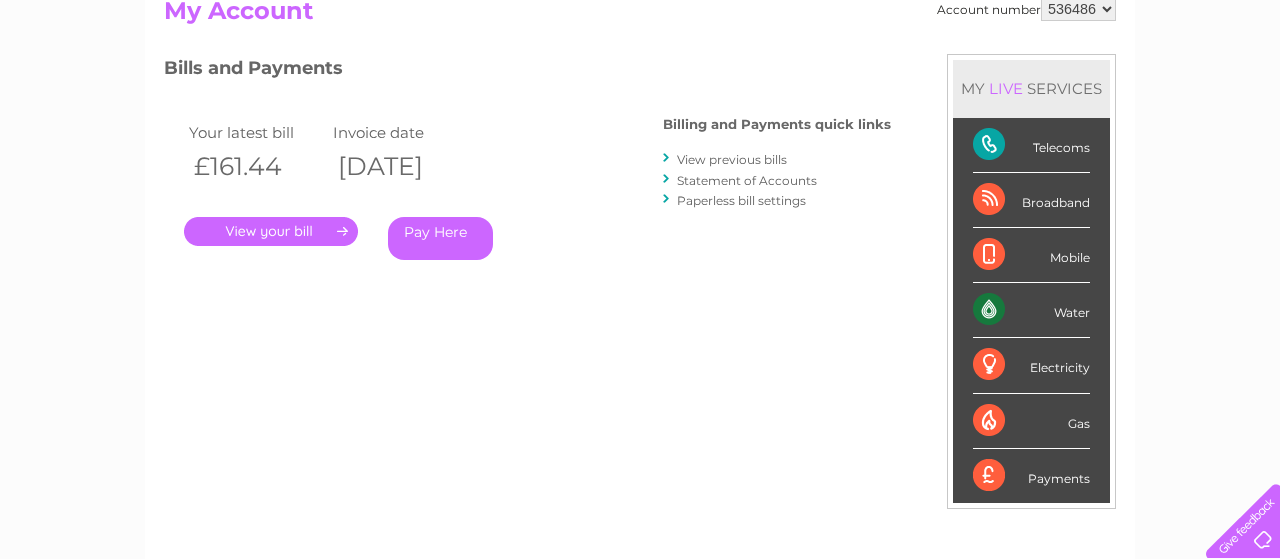 click on "." at bounding box center (271, 231) 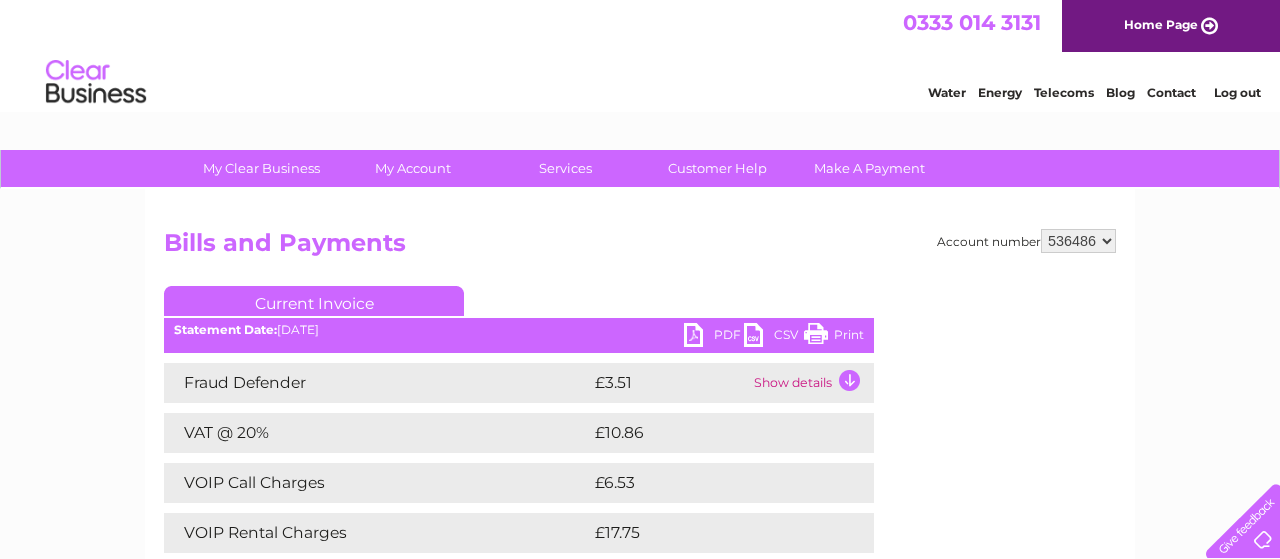 scroll, scrollTop: 0, scrollLeft: 0, axis: both 